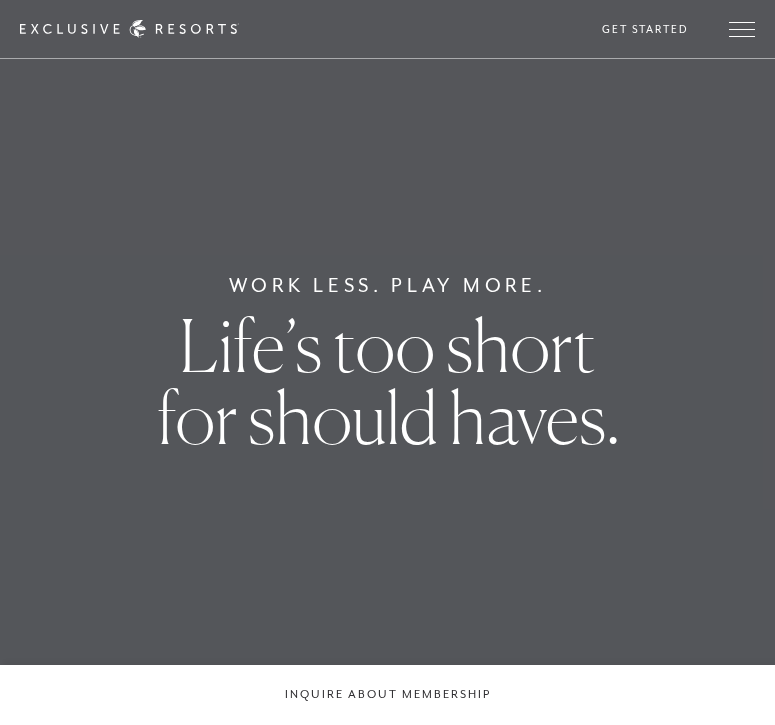scroll, scrollTop: 0, scrollLeft: 0, axis: both 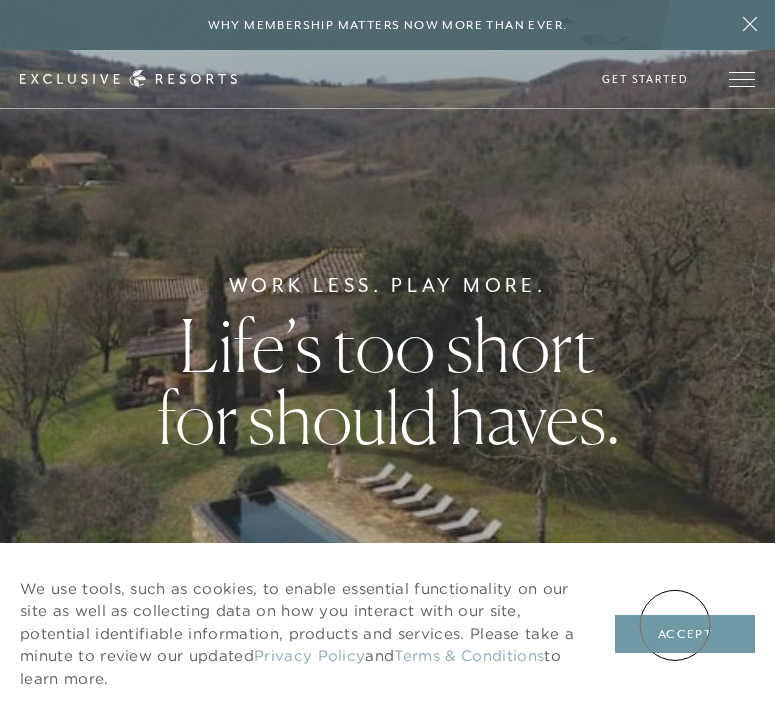 click on "Accept" at bounding box center [685, 634] 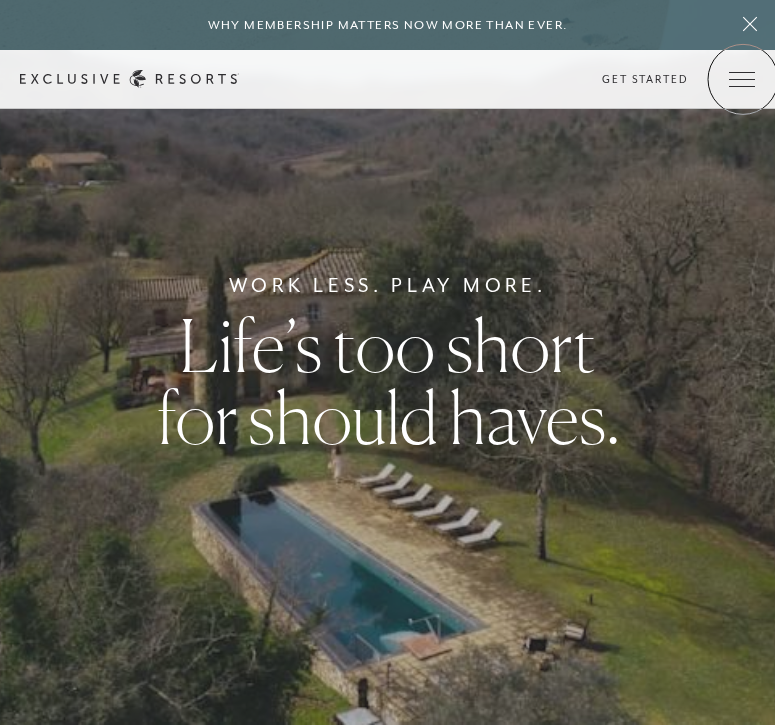 click at bounding box center [742, 79] 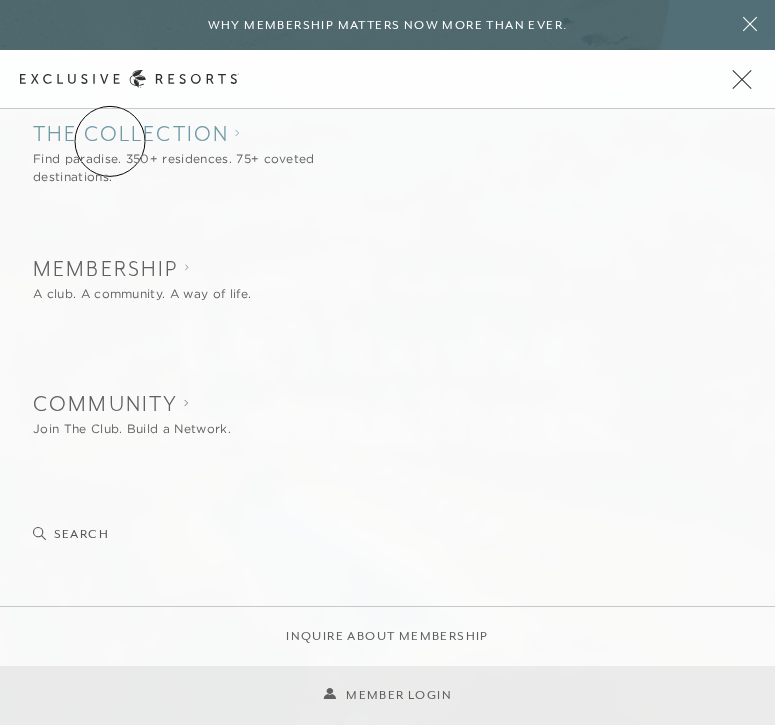 click on "The Collection" at bounding box center [210, 135] 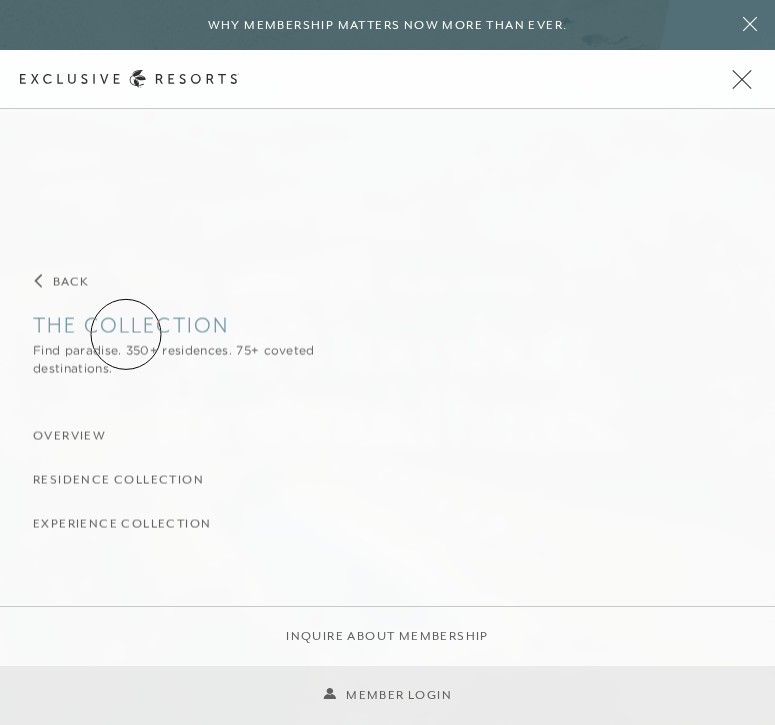 click on "The Collection" at bounding box center [210, 327] 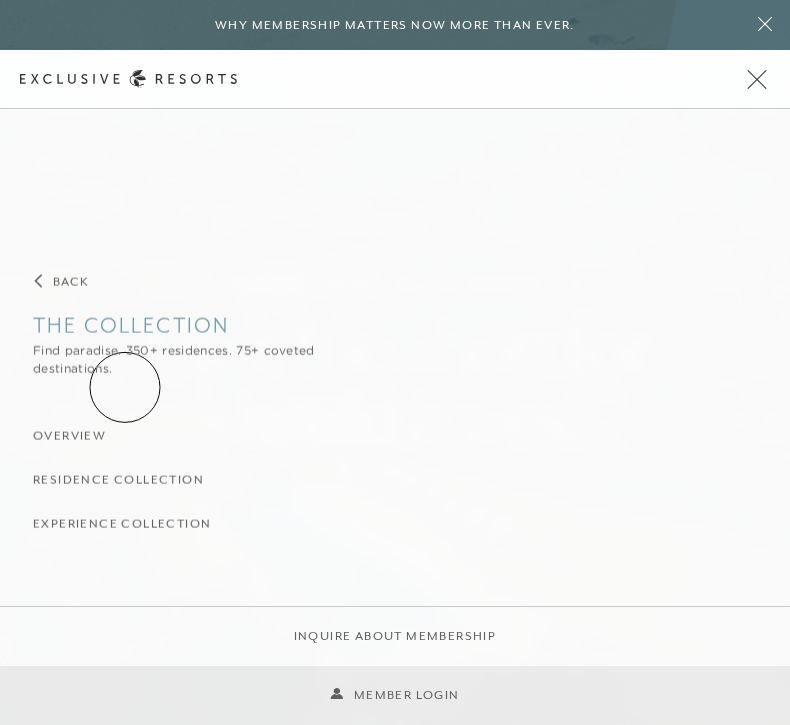 scroll, scrollTop: 0, scrollLeft: 0, axis: both 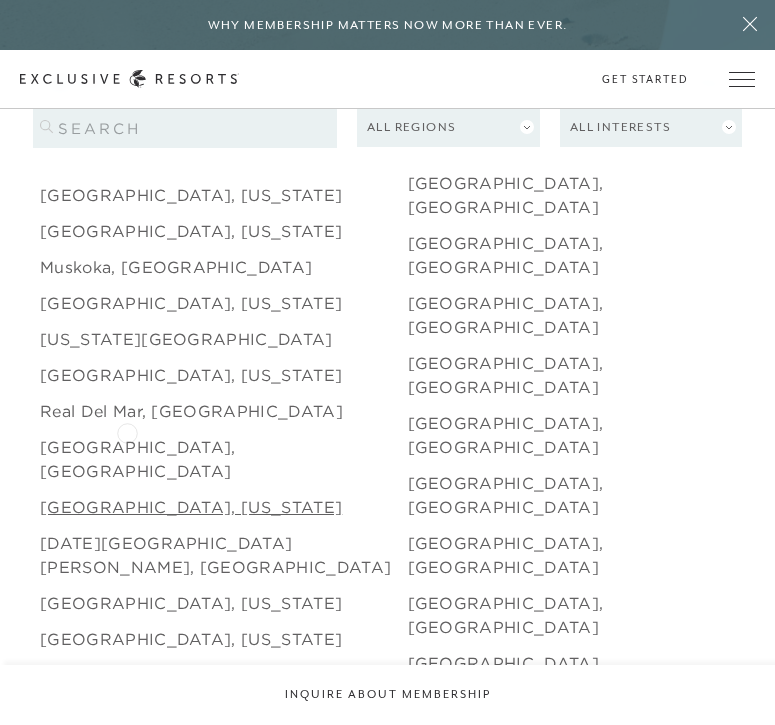 click on "[GEOGRAPHIC_DATA], [US_STATE]" at bounding box center [191, 507] 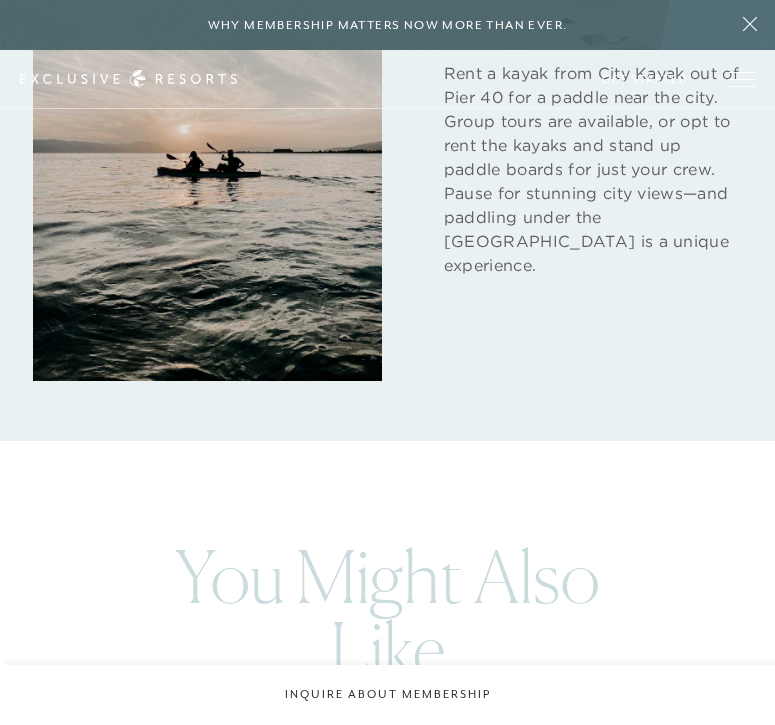 scroll, scrollTop: 0, scrollLeft: 0, axis: both 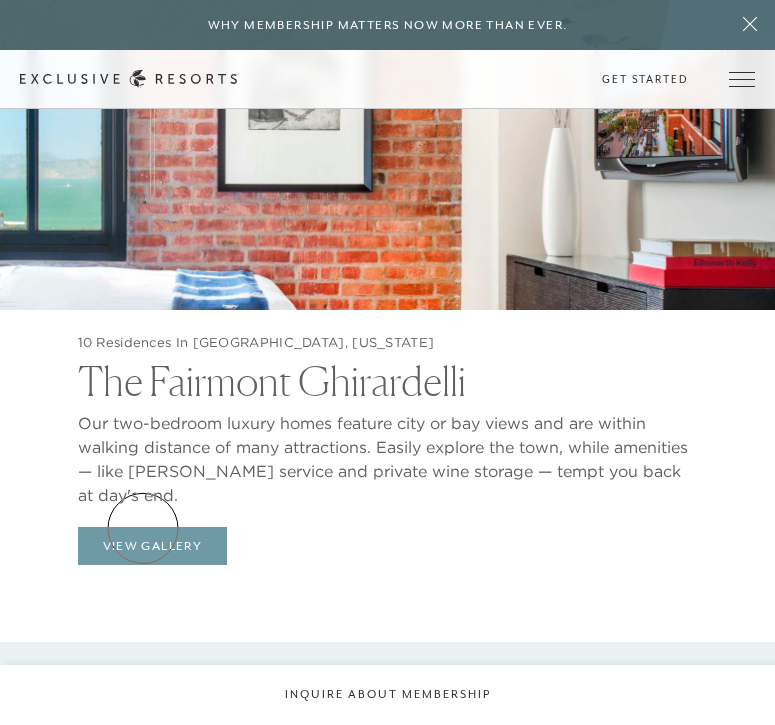 click on "View Gallery" at bounding box center [153, 546] 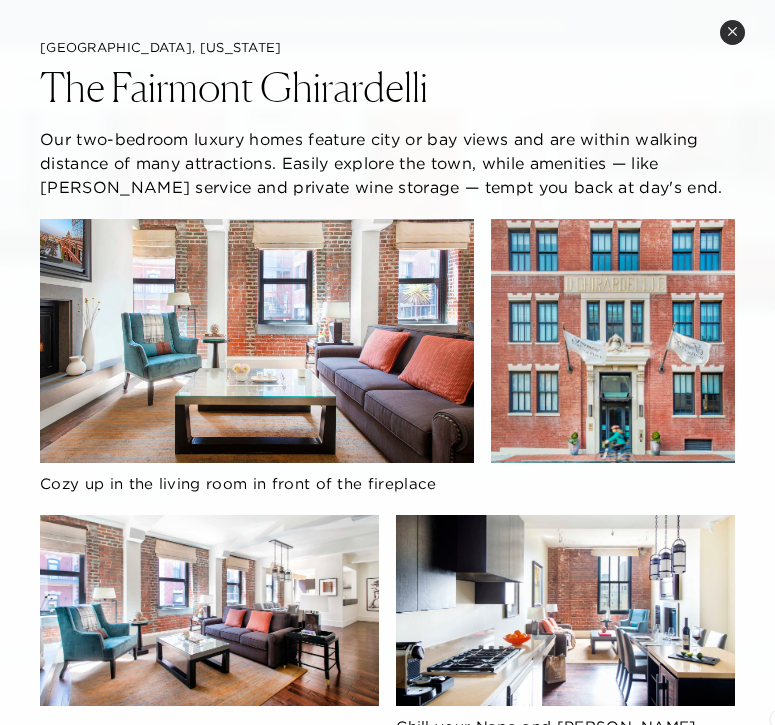 scroll, scrollTop: 1721, scrollLeft: 0, axis: vertical 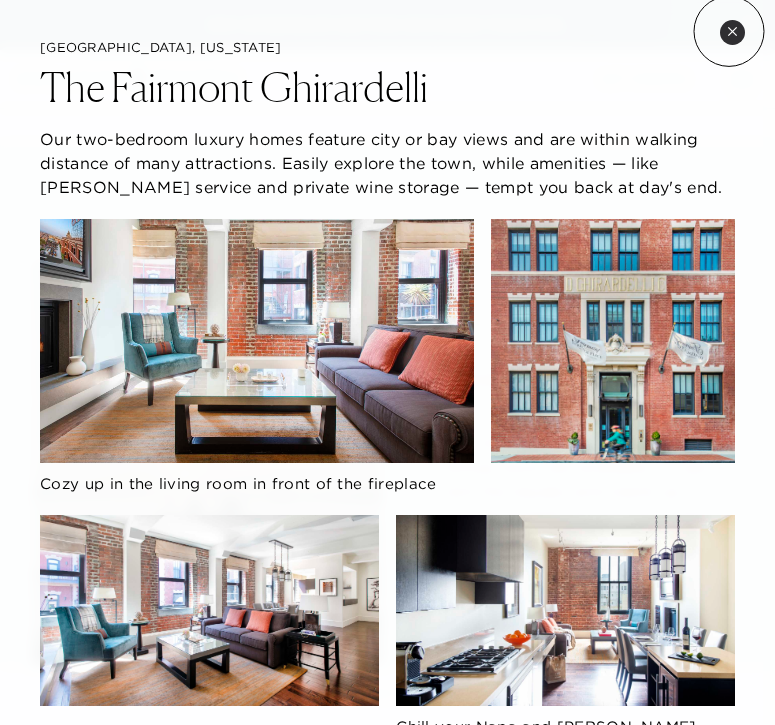 click 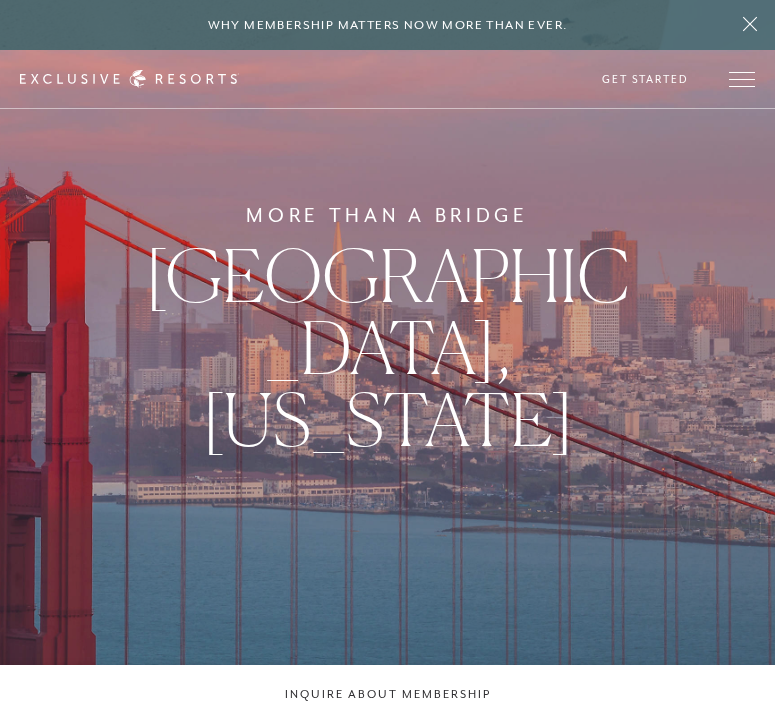 scroll, scrollTop: 0, scrollLeft: 0, axis: both 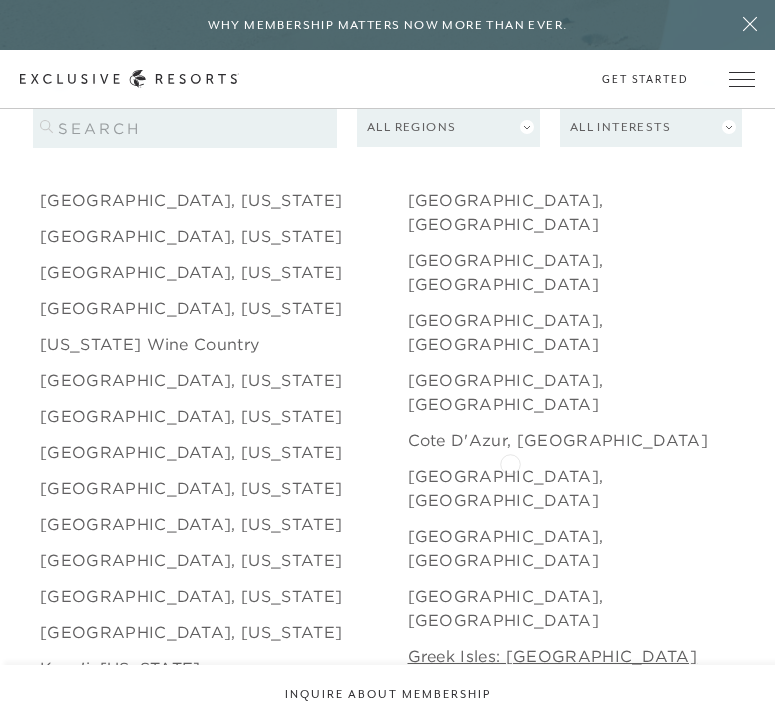 click on "Greek Isles: [GEOGRAPHIC_DATA]" at bounding box center (553, 656) 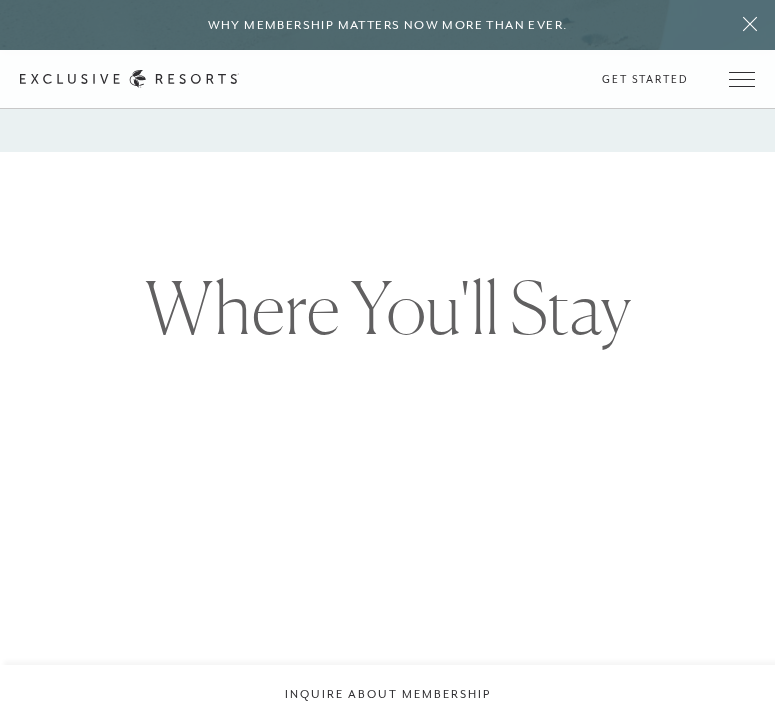 scroll, scrollTop: 1248, scrollLeft: 0, axis: vertical 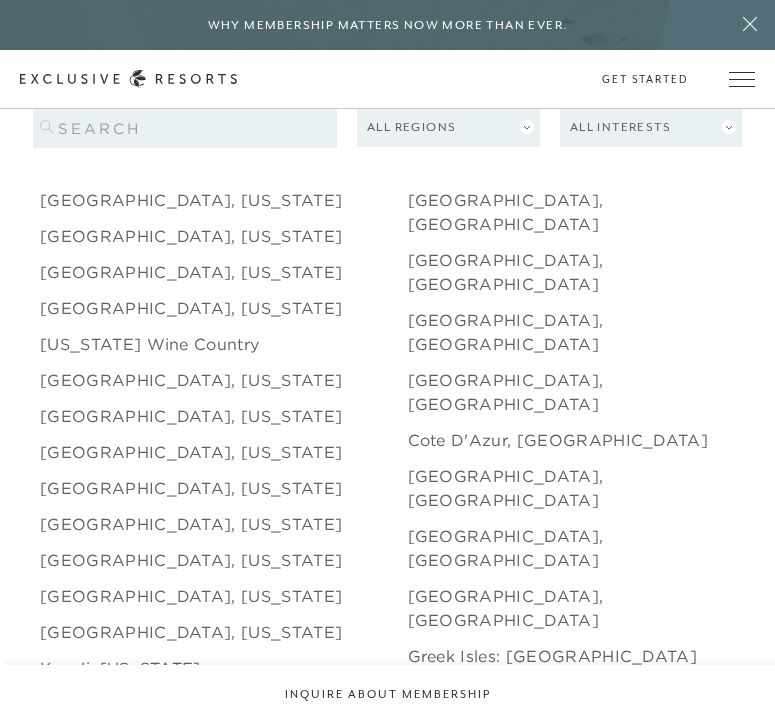 click on "Greek Isles: [GEOGRAPHIC_DATA]" at bounding box center [553, 692] 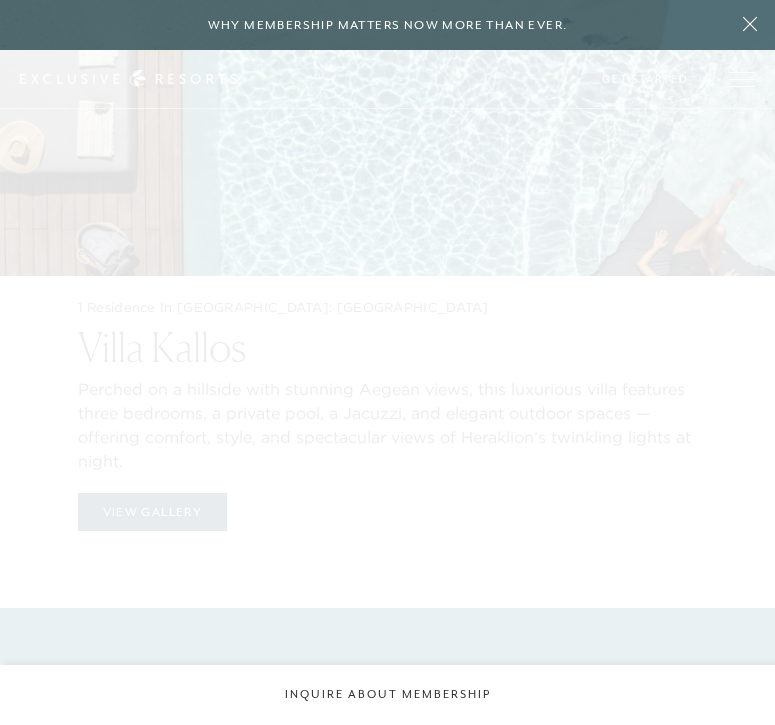 scroll, scrollTop: 0, scrollLeft: 0, axis: both 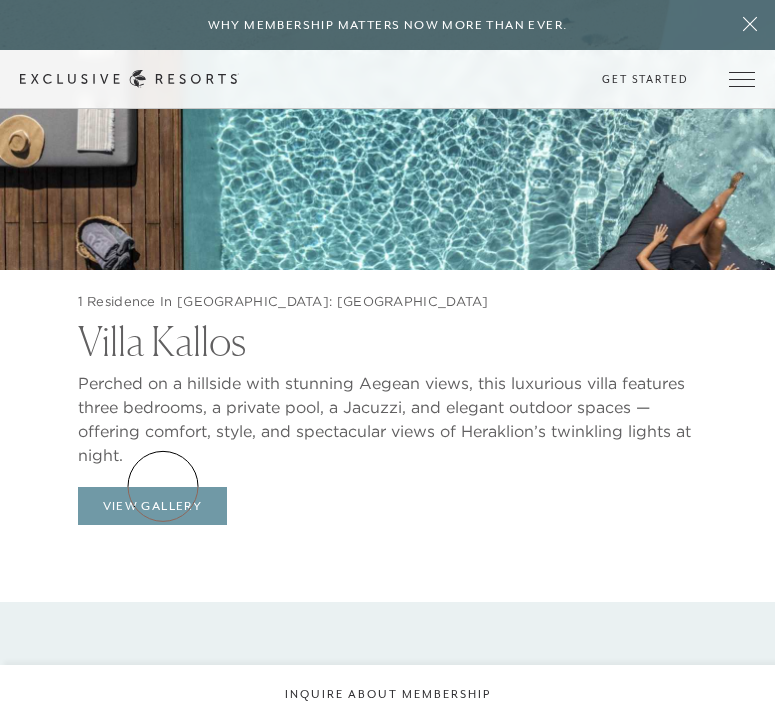 click on "View Gallery" at bounding box center [153, 506] 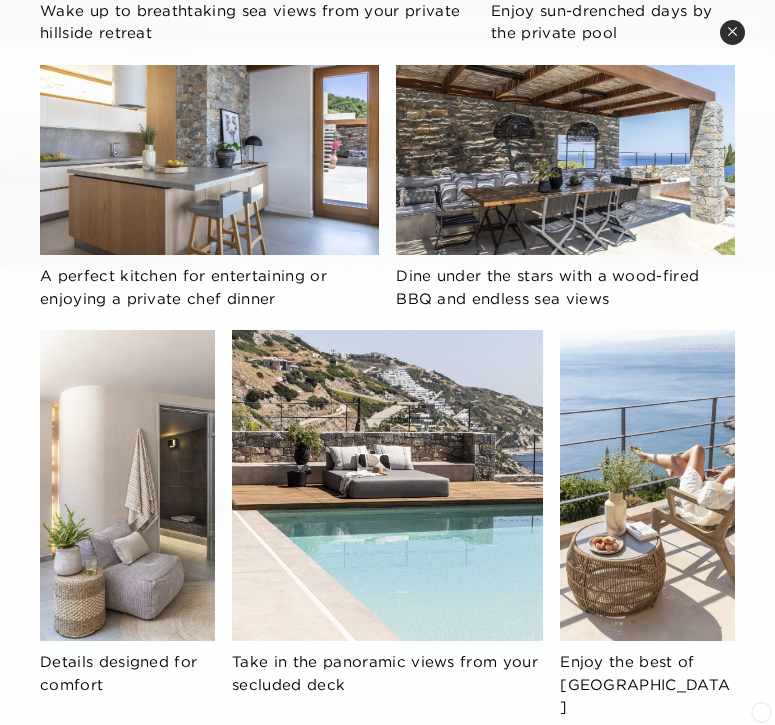scroll, scrollTop: 480, scrollLeft: 0, axis: vertical 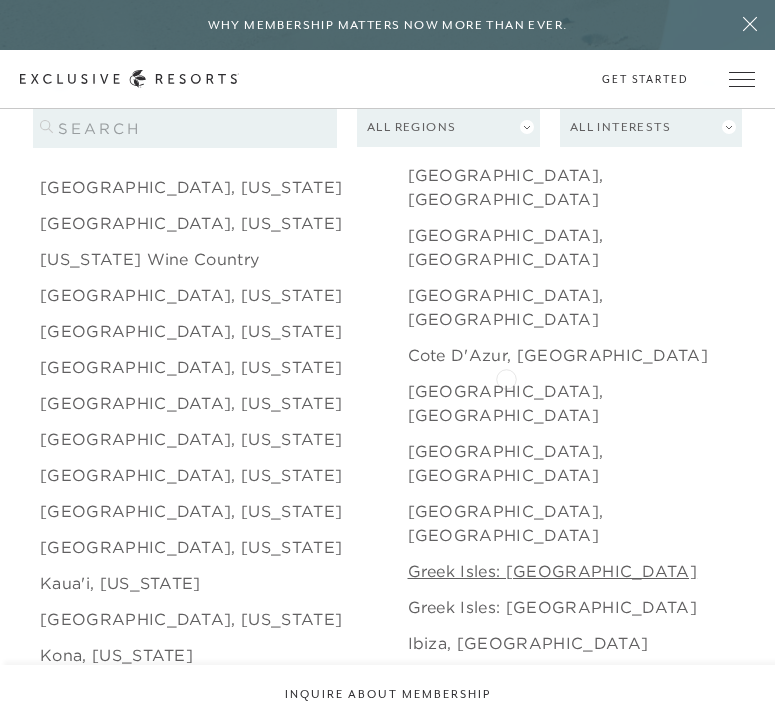 click on "Greek Isles: [GEOGRAPHIC_DATA]" at bounding box center [553, 571] 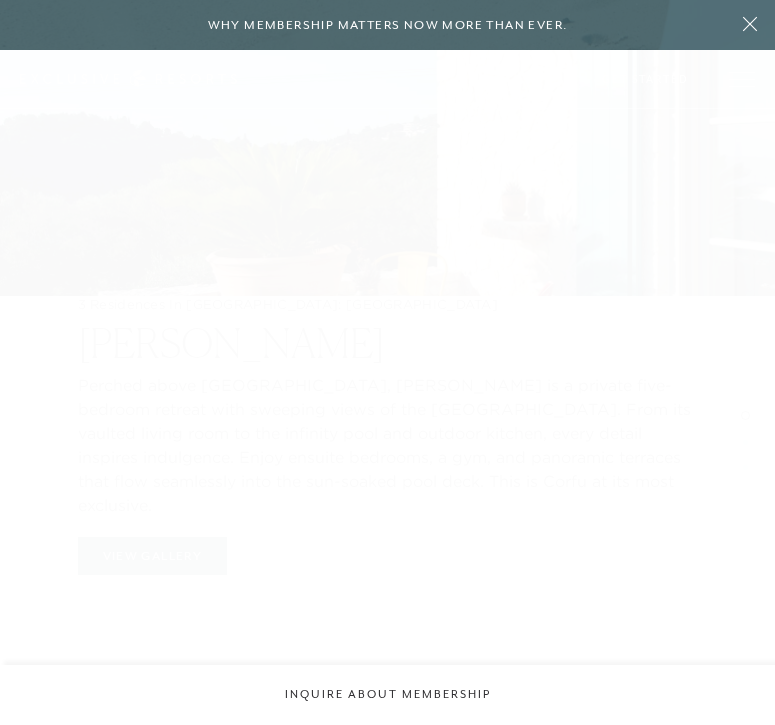 scroll, scrollTop: 0, scrollLeft: 0, axis: both 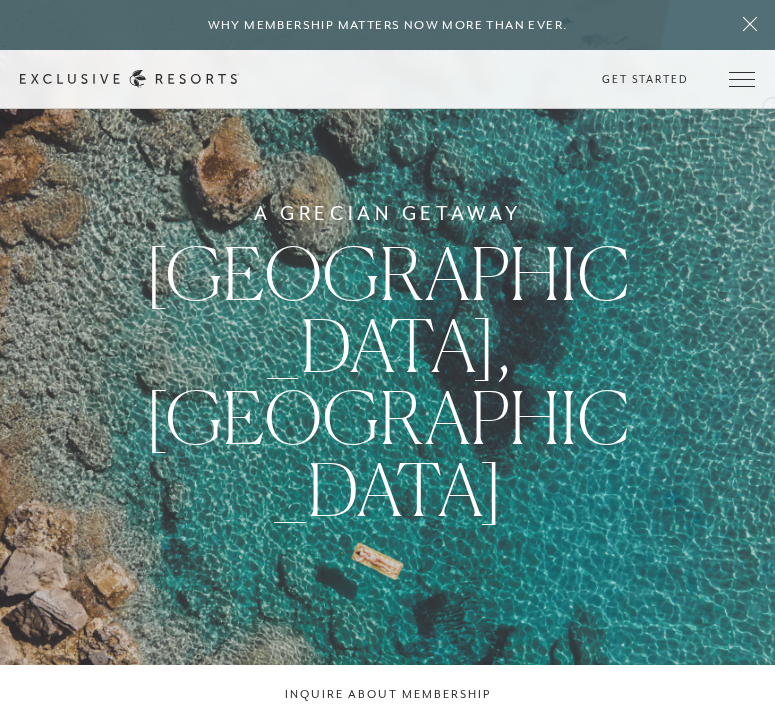 drag, startPoint x: 774, startPoint y: 74, endPoint x: 772, endPoint y: 105, distance: 31.06445 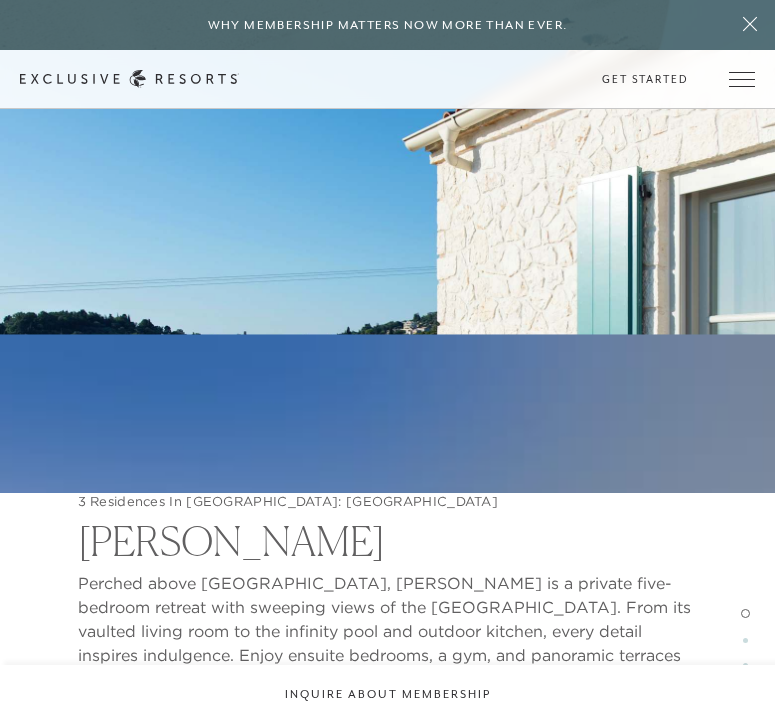 scroll, scrollTop: 1714, scrollLeft: 0, axis: vertical 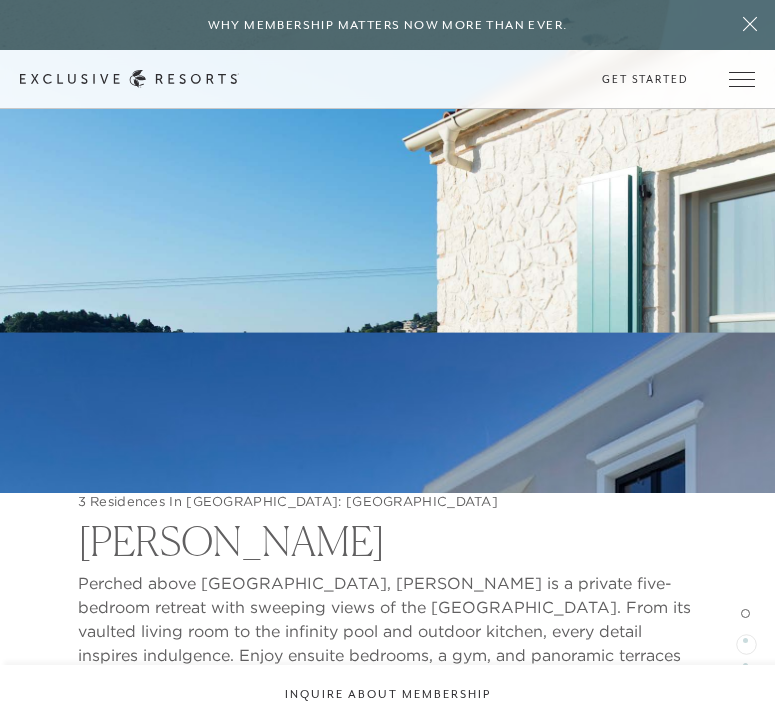 click at bounding box center (745, 640) 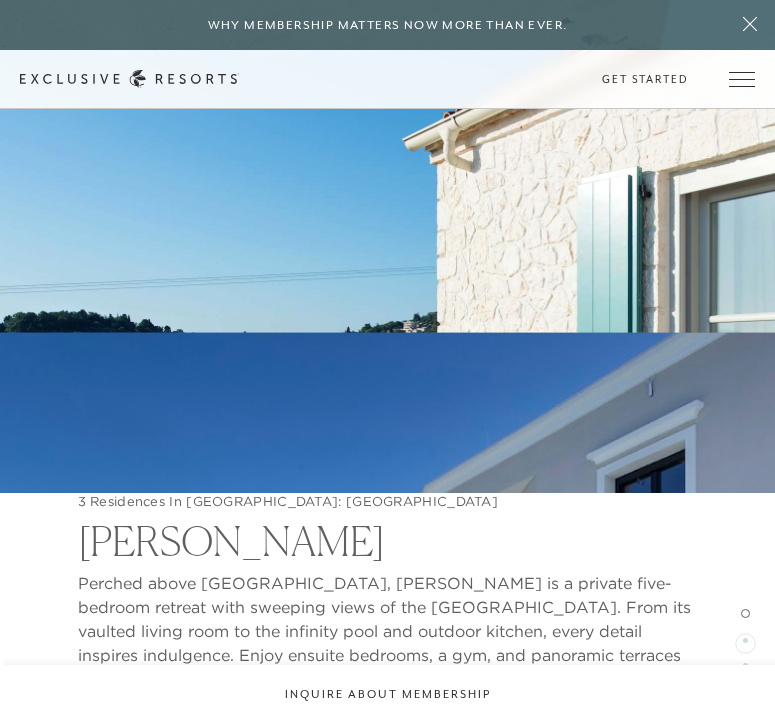 click at bounding box center [745, 640] 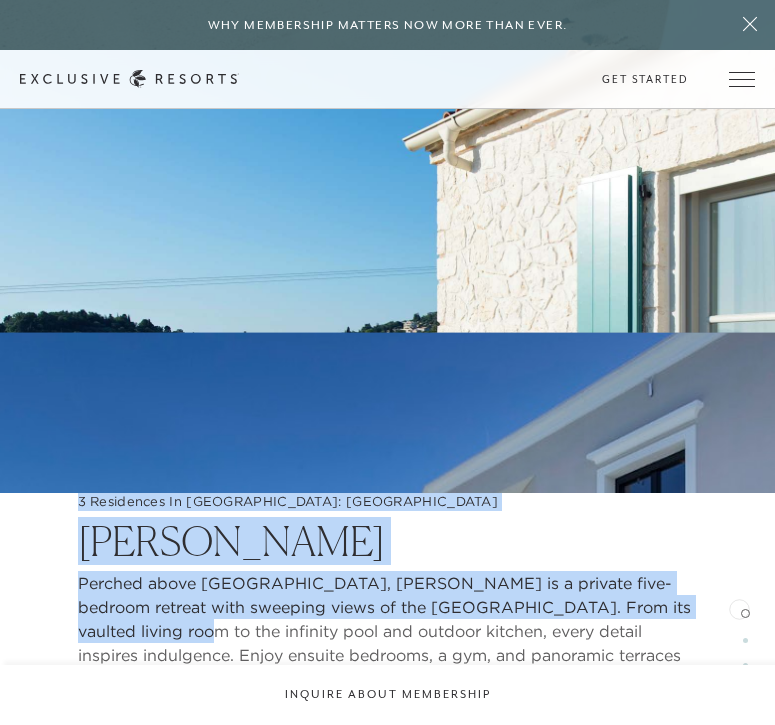 click on "3 Residences In Greek Isles: Corfu Villa Thea Perched above Avlaki Bay, Villa Thea is a private five-bedroom retreat with sweeping views of the Ionian Sea. From its vaulted living room to the infinity pool and outdoor kitchen, every detail inspires indulgence. Enjoy ensuite bedrooms, a gym, and panoramic terraces that flow seamlessly into the sun-soaked pool deck. This is Corfu at its most exclusive. 3 Residences In Greek Isles: Corfu Villa Thea Perched above Avlaki Bay, Villa Thea is a private five-bedroom retreat with sweeping views of the Ionian Sea. From its vaulted living room to the infinity pool and outdoor kitchen, every detail inspires indulgence. Enjoy ensuite bedrooms, a gym, and panoramic terraces that flow seamlessly into the sun-soaked pool deck. This is Corfu at its most exclusive. View Gallery 3 Residences In Greek Isles: Corfu Villa Kassiopi 3 Residences In Greek Isles: Corfu Villa Kassiopi View Gallery 3 Residences In Greek Isles: Corfu Villa Paralia 3 Residences In Greek Isles: Corfu" at bounding box center (387, 638) 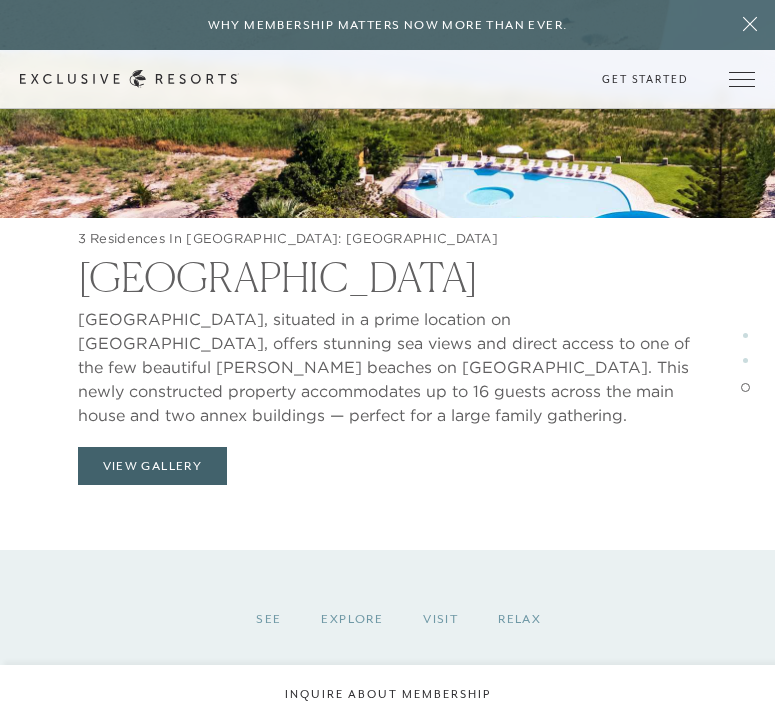 scroll, scrollTop: 4061, scrollLeft: 0, axis: vertical 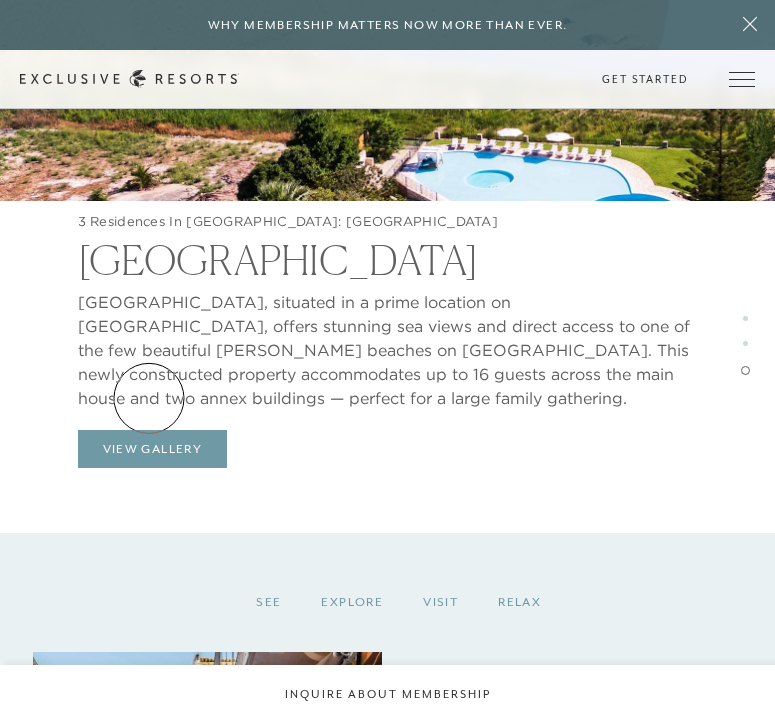 click on "View Gallery" at bounding box center (153, 449) 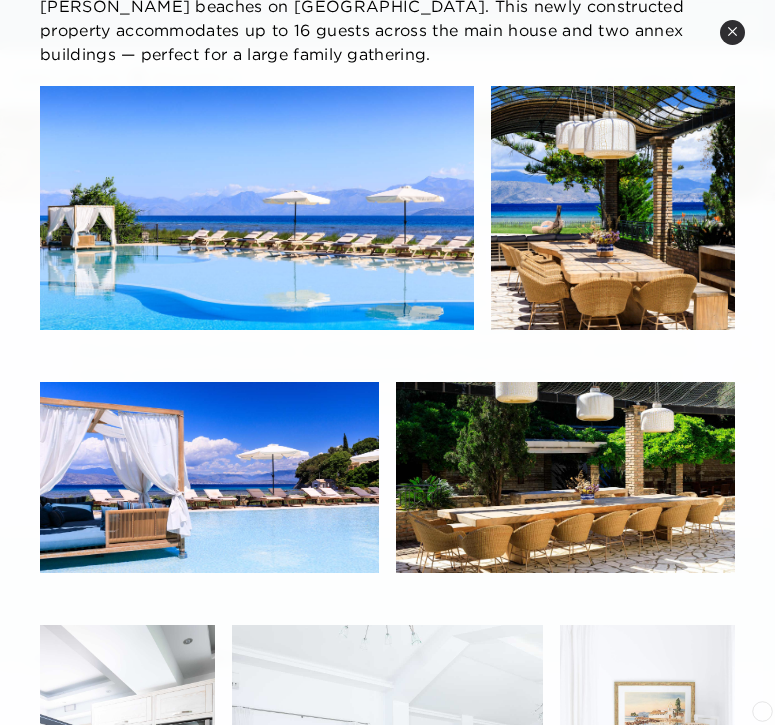 scroll, scrollTop: 200, scrollLeft: 0, axis: vertical 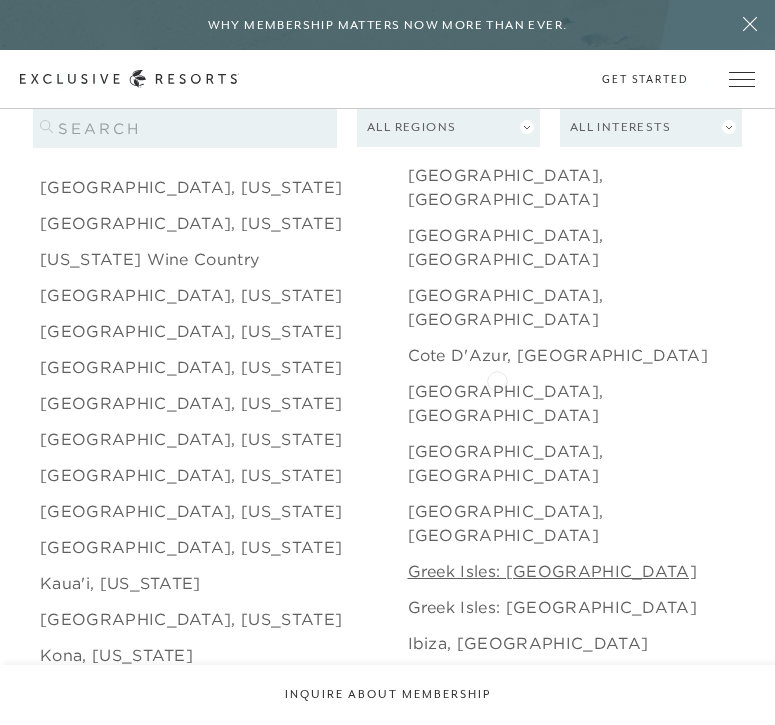 click on "Greek Isles: [GEOGRAPHIC_DATA]" at bounding box center (553, 571) 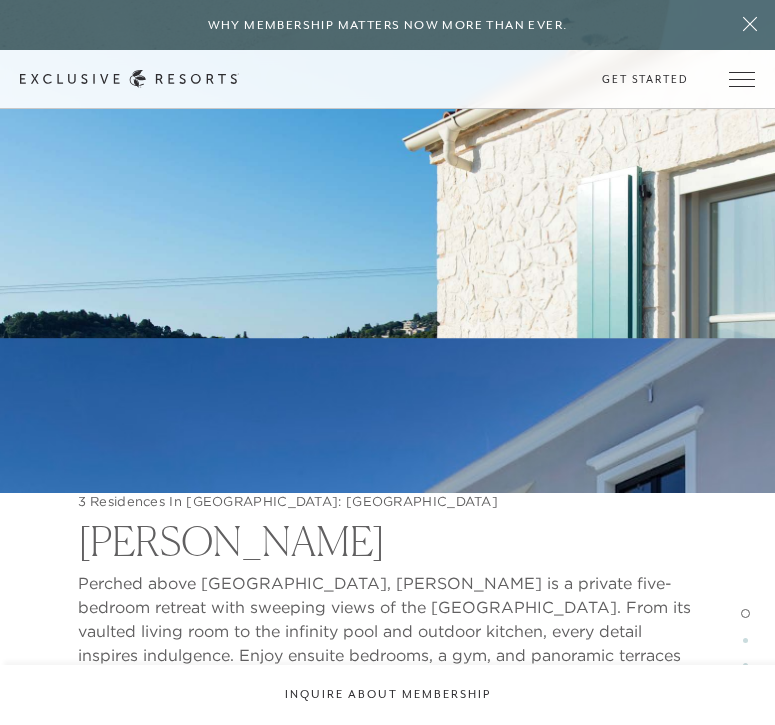 scroll, scrollTop: 1747, scrollLeft: 0, axis: vertical 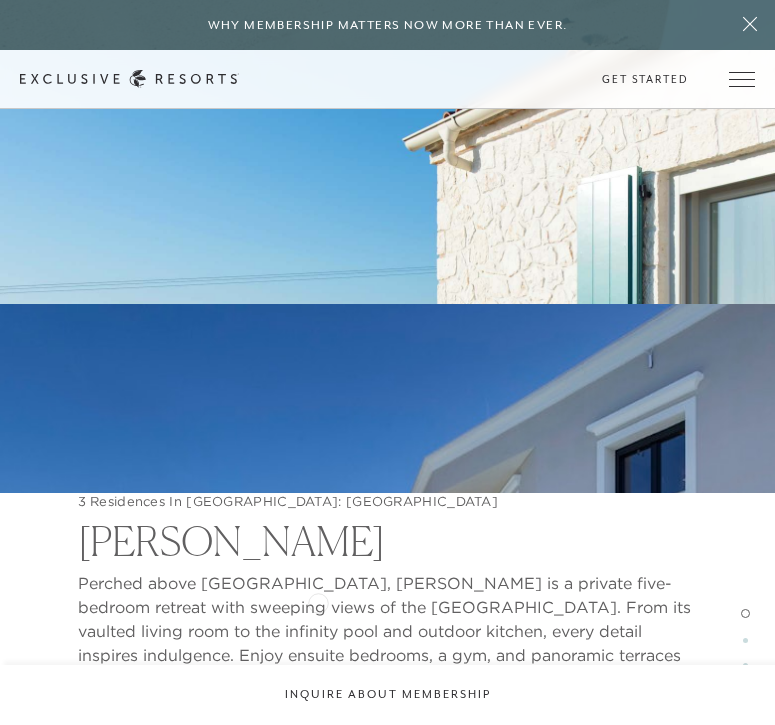 click on "Perched above [GEOGRAPHIC_DATA], [PERSON_NAME] is a private five-bedroom retreat with sweeping views of the [GEOGRAPHIC_DATA]. From its vaulted living room to the infinity pool and outdoor kitchen, every detail inspires indulgence. Enjoy ensuite bedrooms, a gym, and panoramic terraces that flow seamlessly into the sun-soaked pool deck. This is Corfu at its most exclusive." 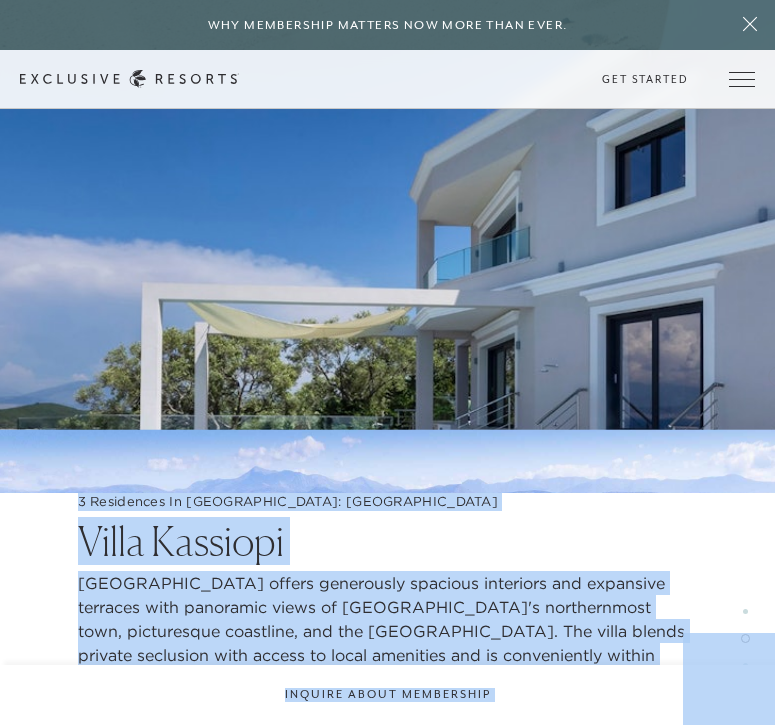 scroll, scrollTop: 2389, scrollLeft: 0, axis: vertical 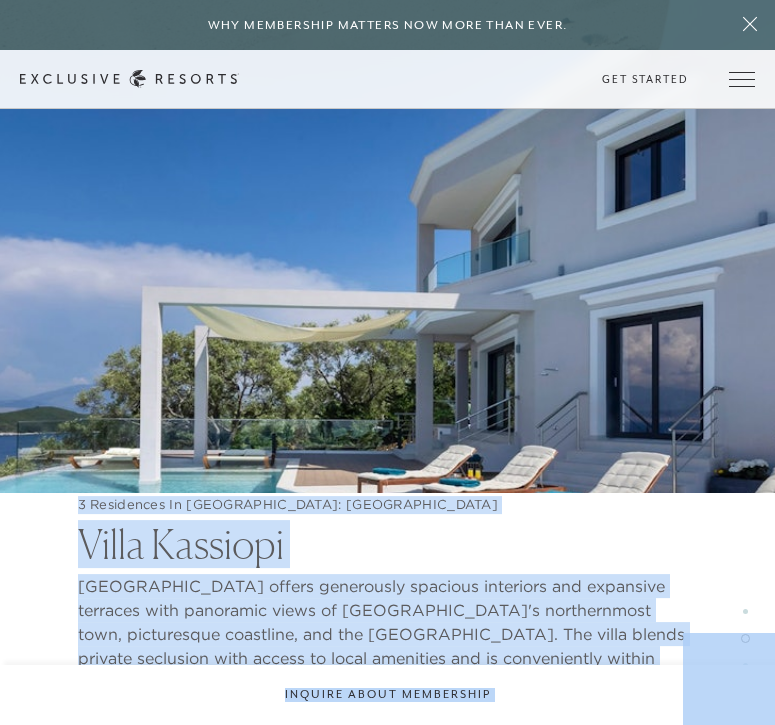 click at bounding box center (387, 406) 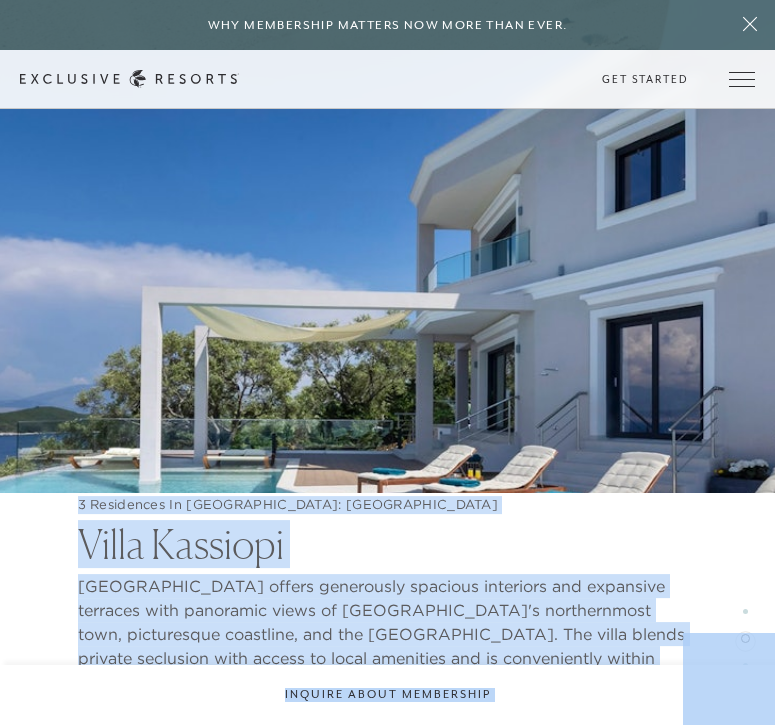 click at bounding box center (745, 638) 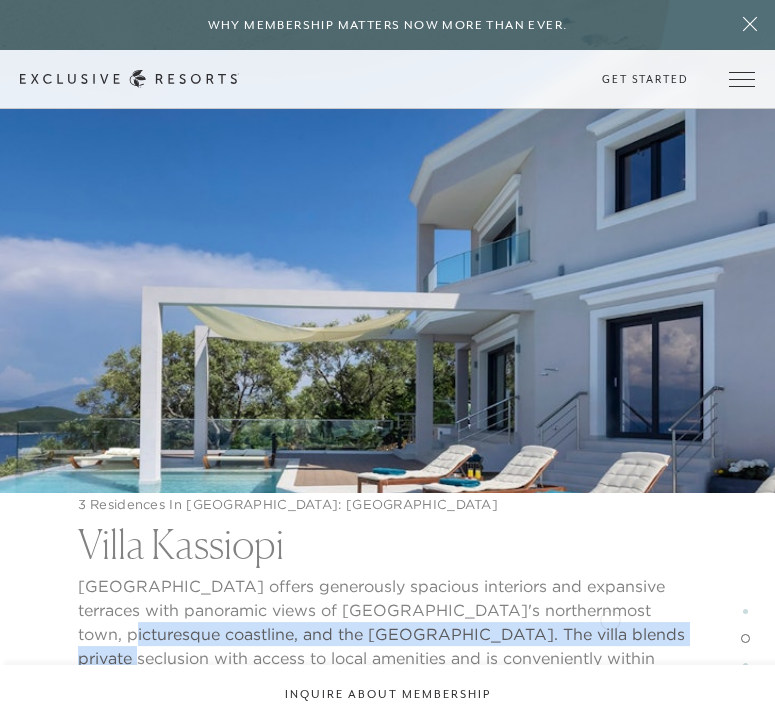 drag, startPoint x: 561, startPoint y: 643, endPoint x: 626, endPoint y: 620, distance: 68.94926 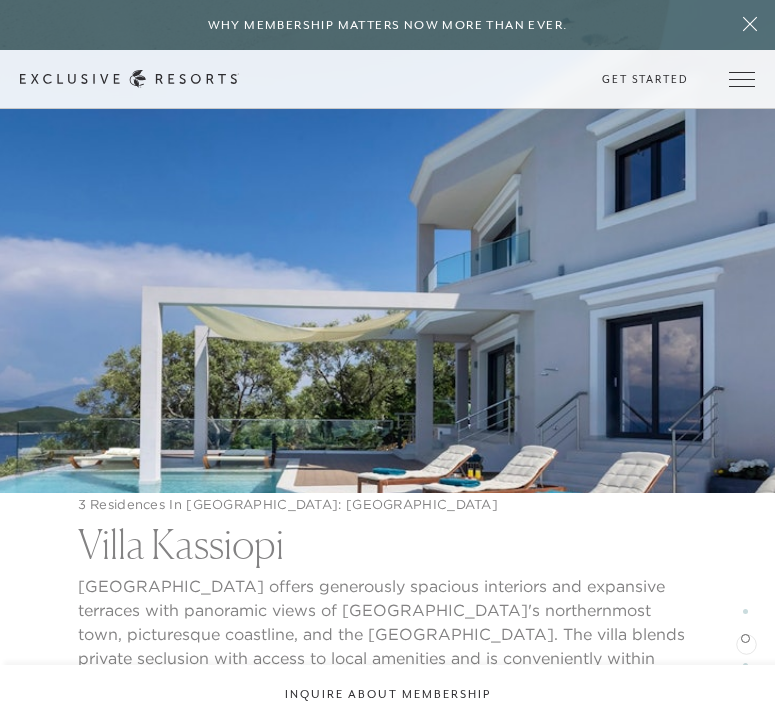 drag, startPoint x: 626, startPoint y: 620, endPoint x: 746, endPoint y: 642, distance: 122 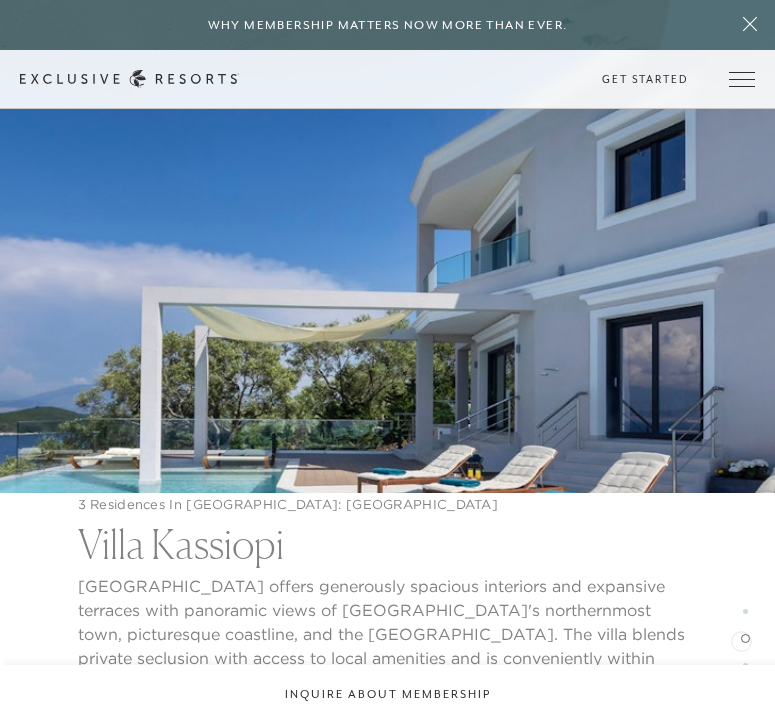 drag, startPoint x: 741, startPoint y: 612, endPoint x: 741, endPoint y: 639, distance: 27 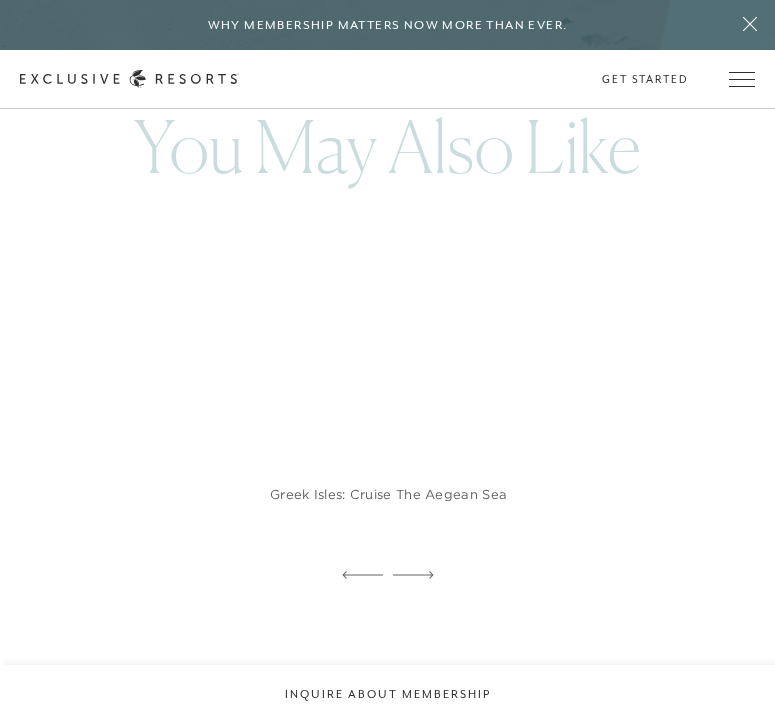 scroll, scrollTop: 5322, scrollLeft: 0, axis: vertical 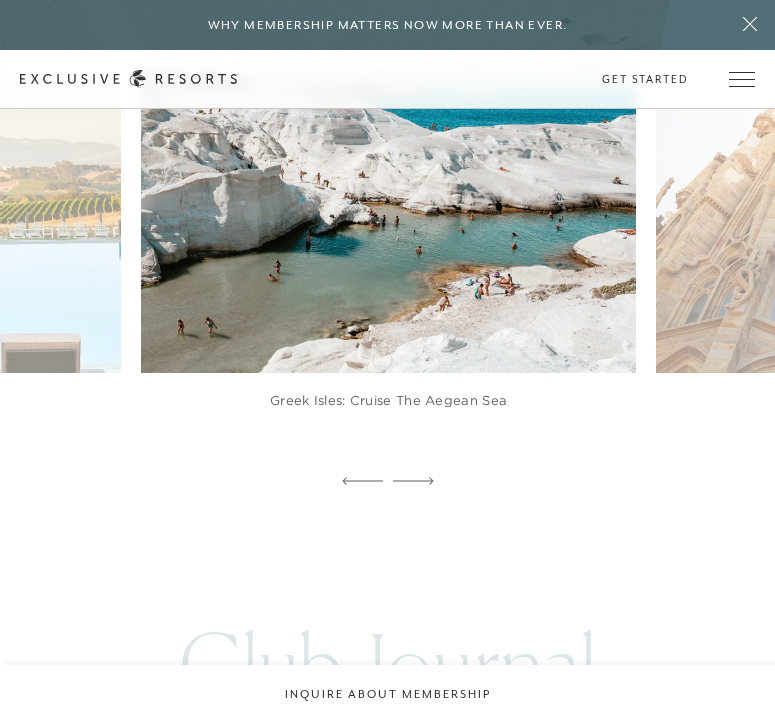 click on "Greek Isles: Cruise the Aegean Sea" at bounding box center (388, 411) 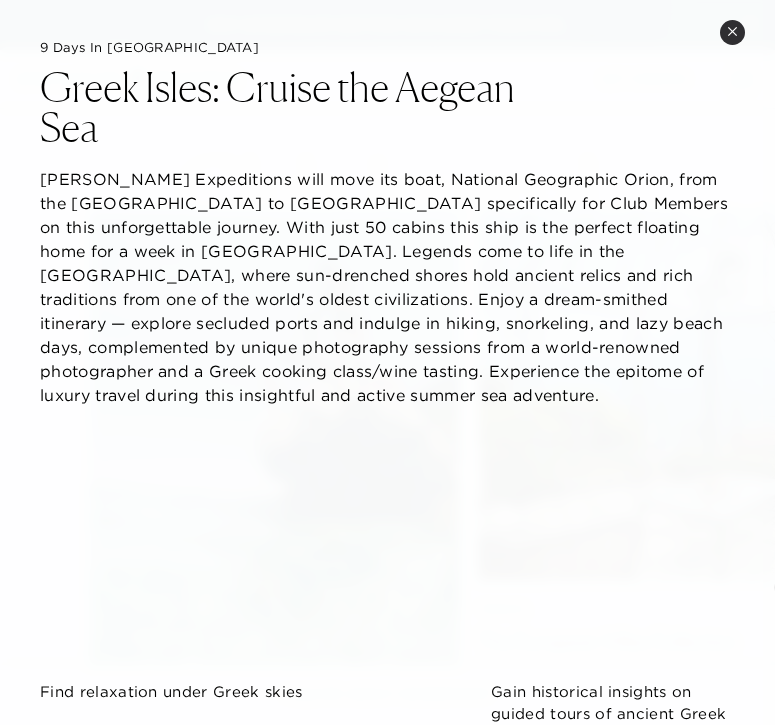 scroll, scrollTop: 5838, scrollLeft: 0, axis: vertical 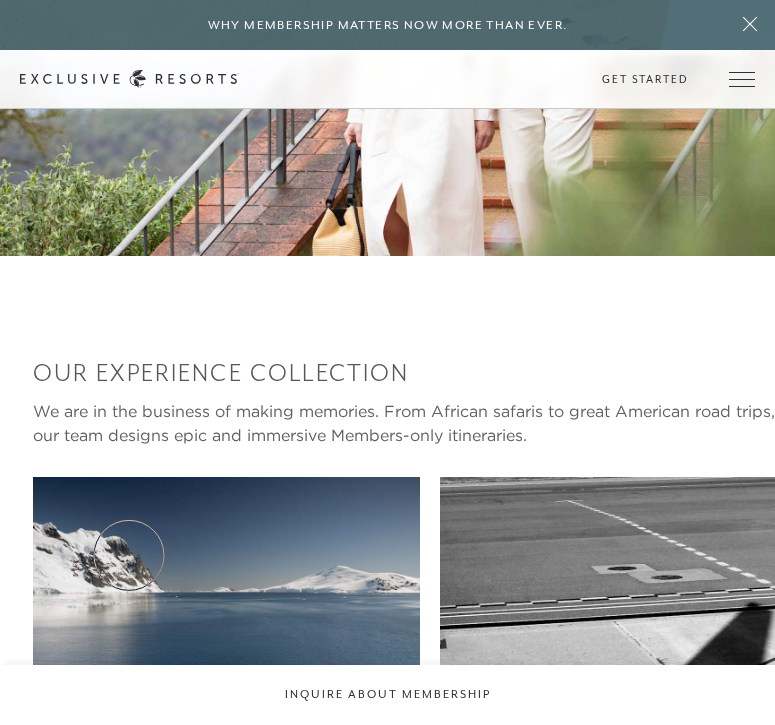 click on "Explore the Collection" at bounding box center [151, 1164] 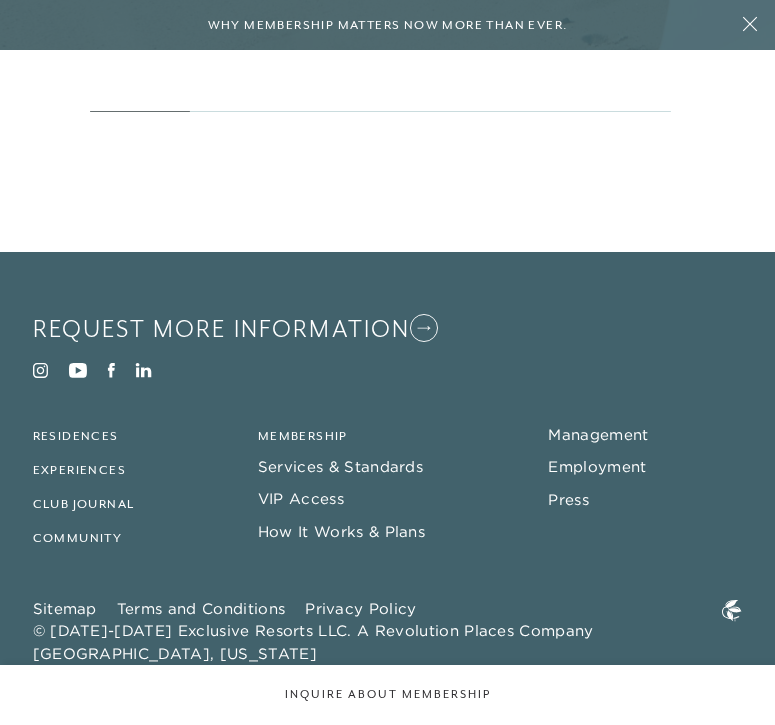 scroll, scrollTop: 0, scrollLeft: 0, axis: both 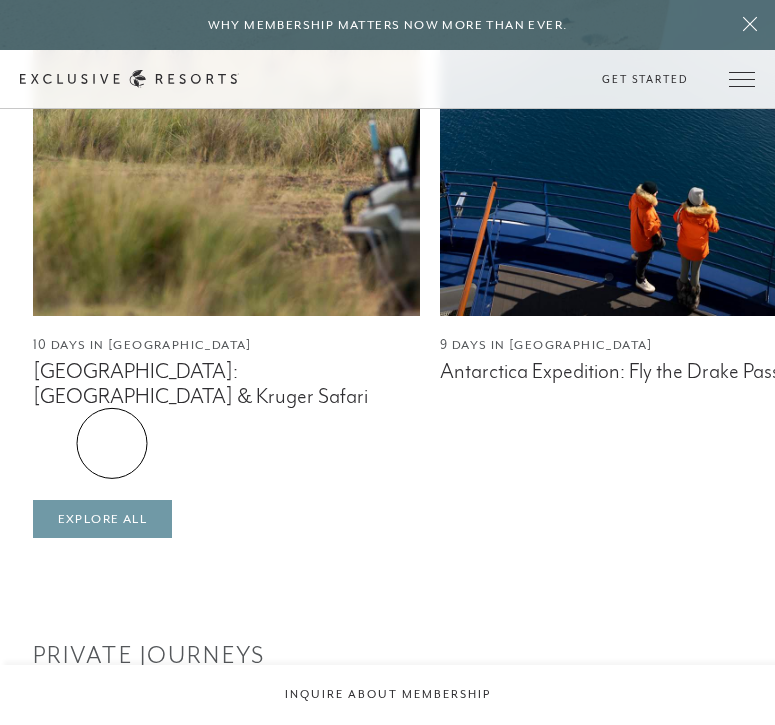 click on "Explore All" at bounding box center (102, 519) 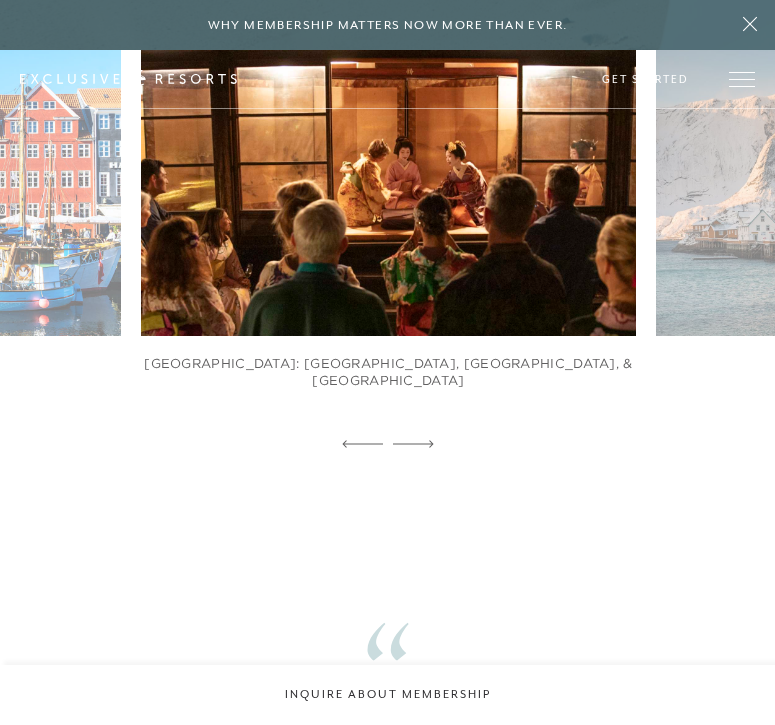scroll, scrollTop: 0, scrollLeft: 0, axis: both 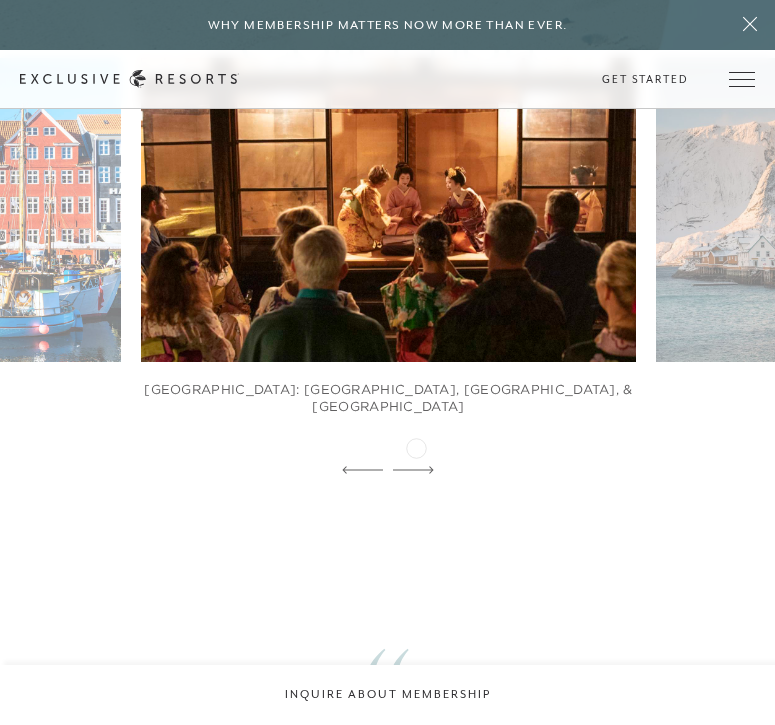 click 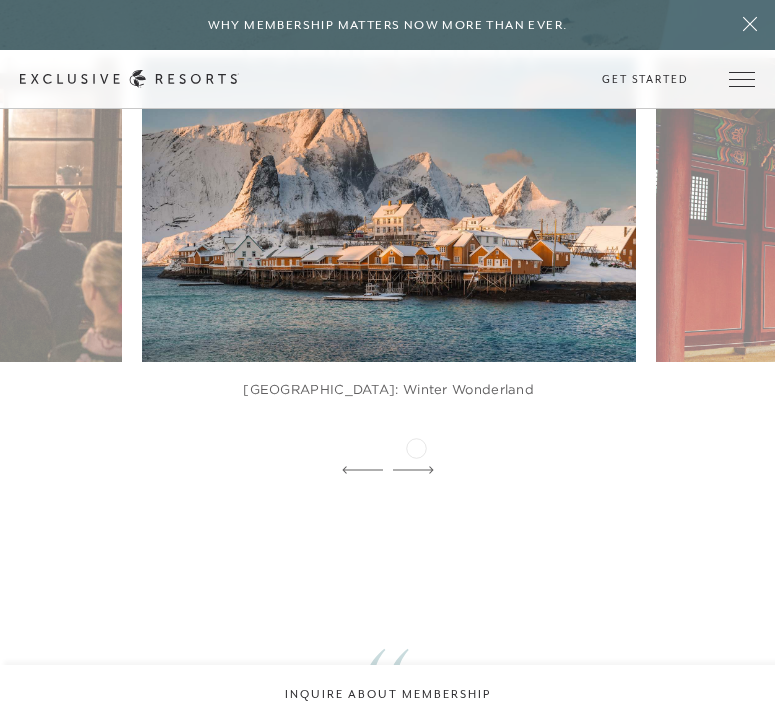 click 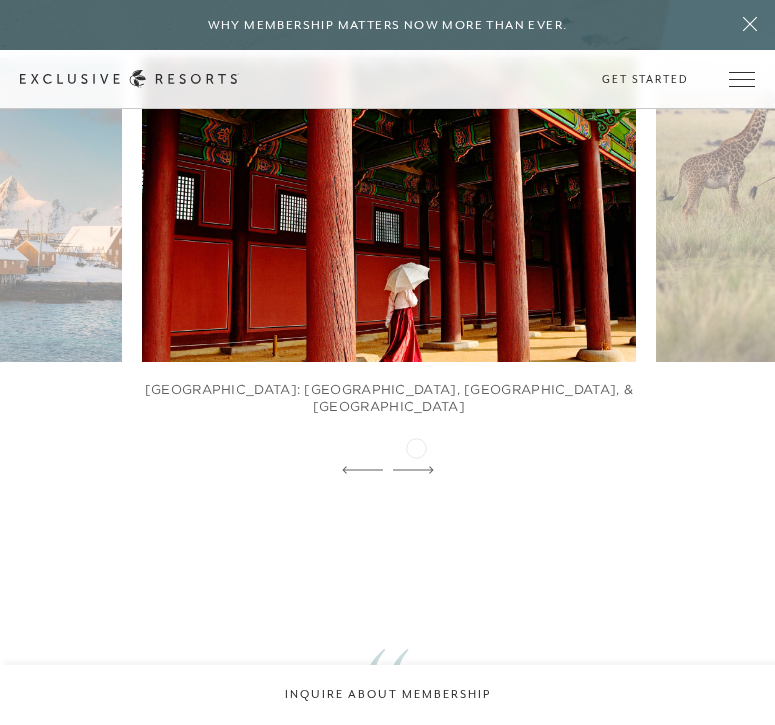 click 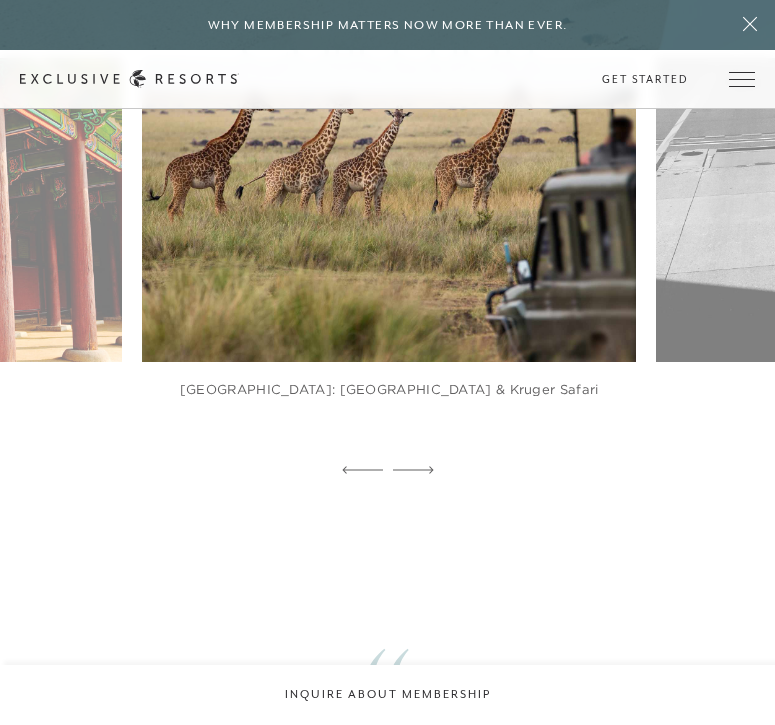 click 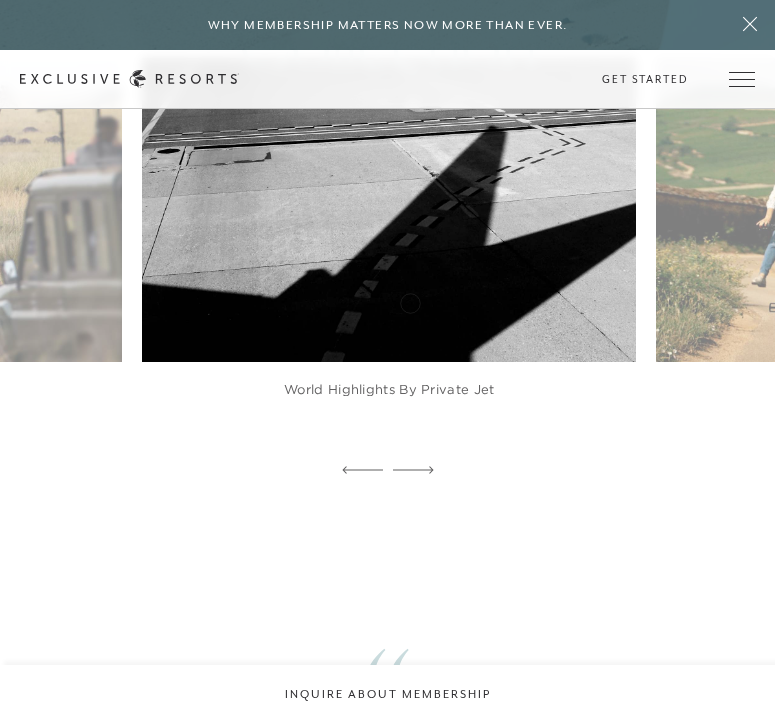 click at bounding box center (406, 210) 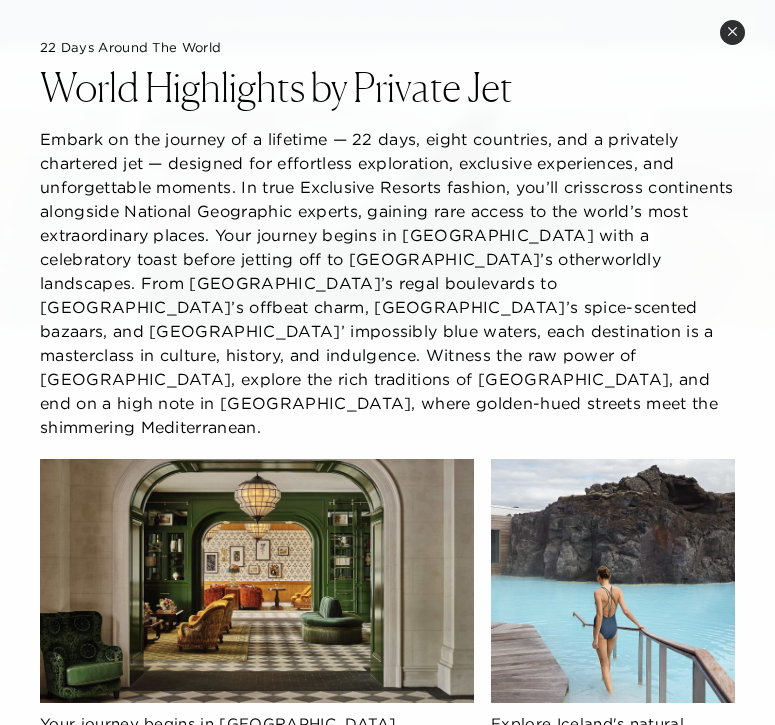 scroll, scrollTop: 1481, scrollLeft: 0, axis: vertical 